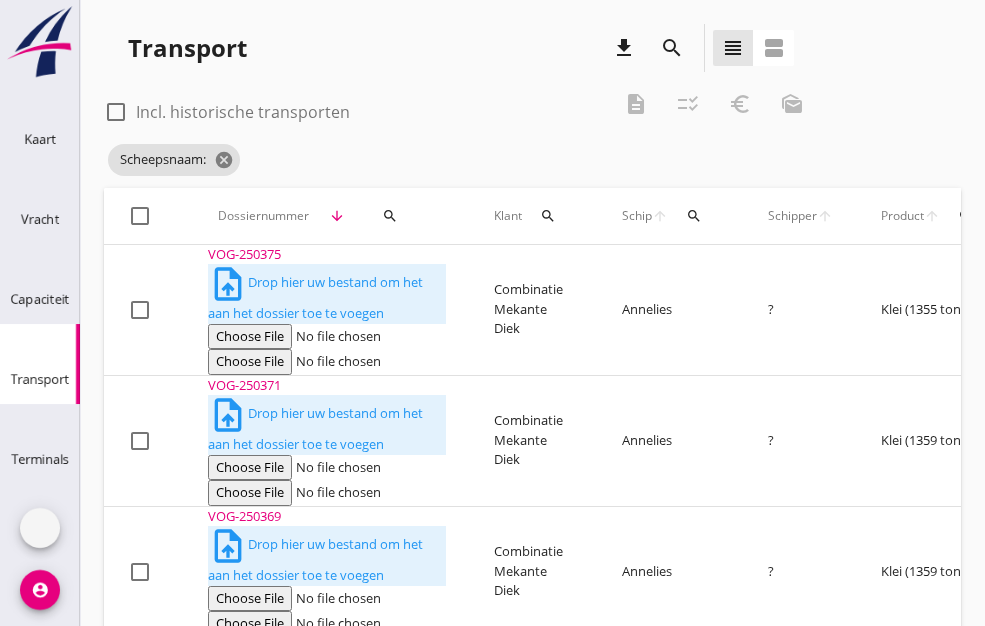 scroll, scrollTop: 0, scrollLeft: 0, axis: both 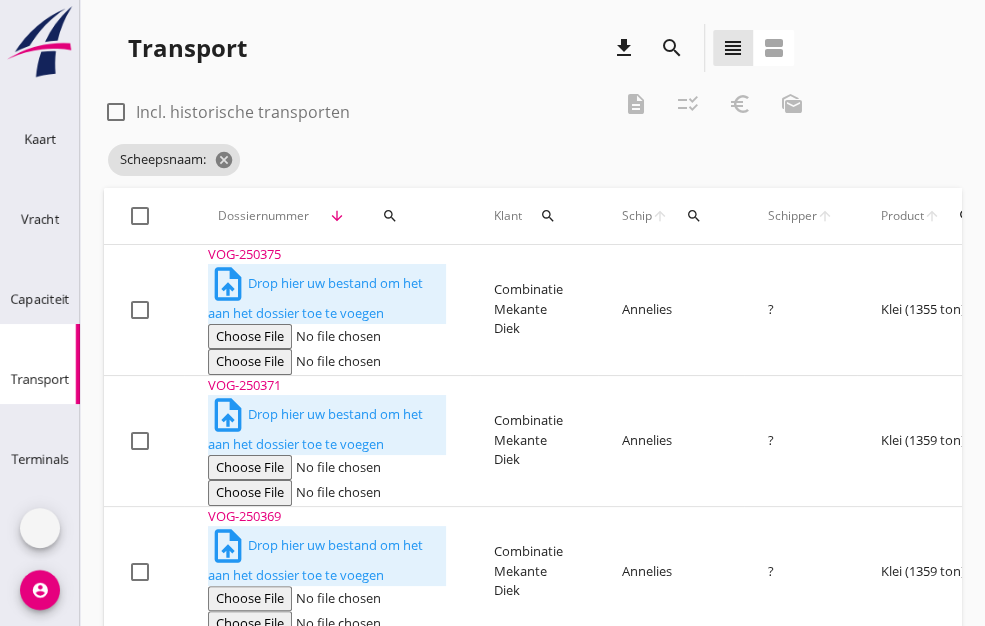 click at bounding box center [24, 334] 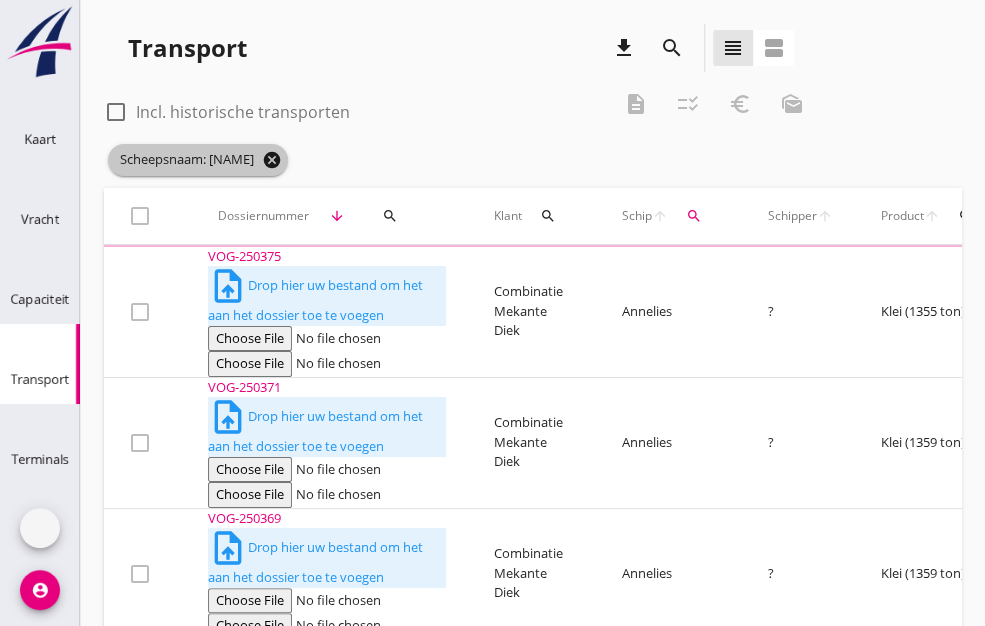 click on "cancel" at bounding box center [272, 160] 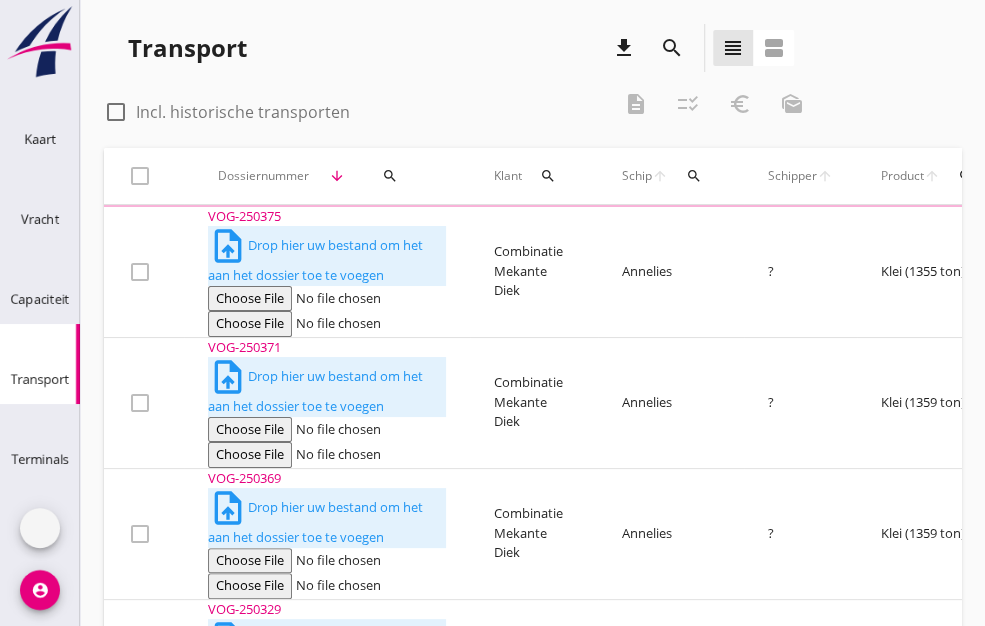 click on "search" at bounding box center (390, 176) 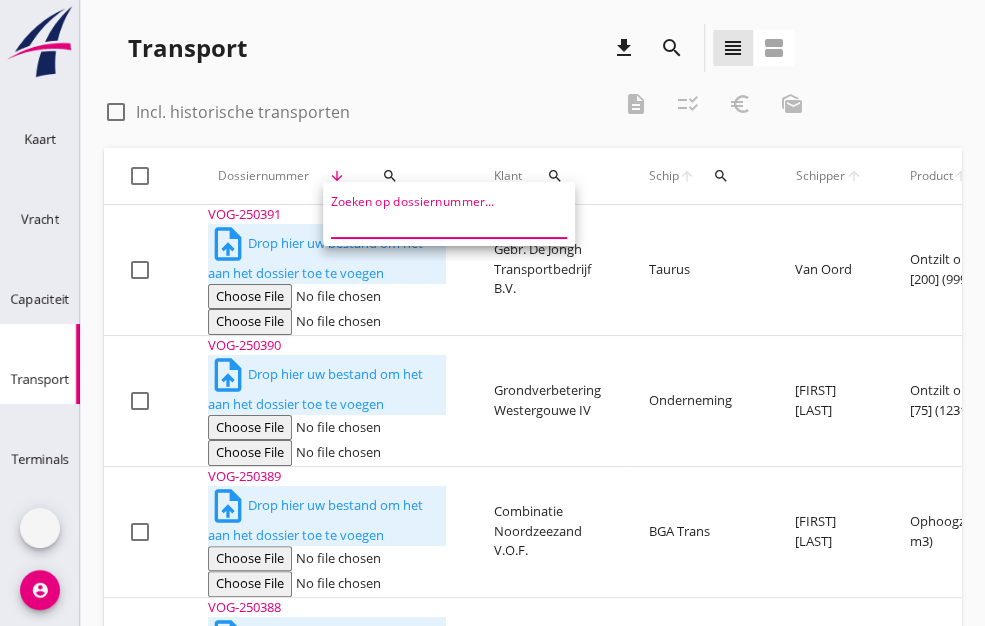 paste on "VOG-250373" 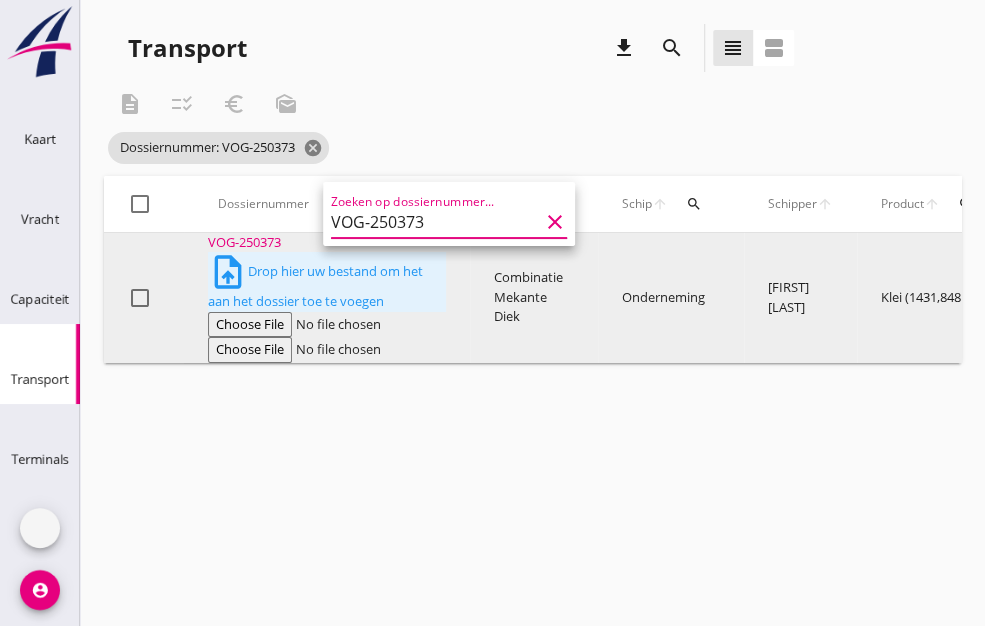 type on "VOG-250373" 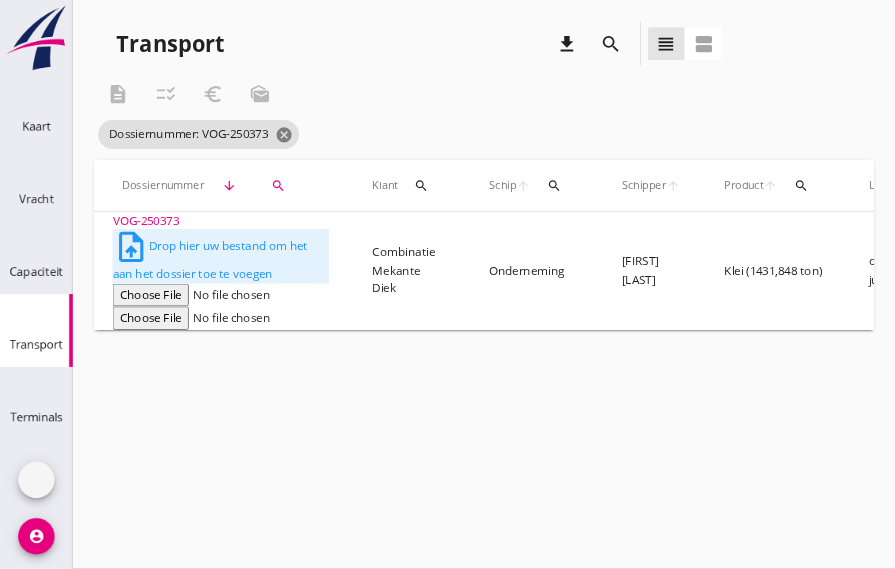 scroll, scrollTop: 0, scrollLeft: 0, axis: both 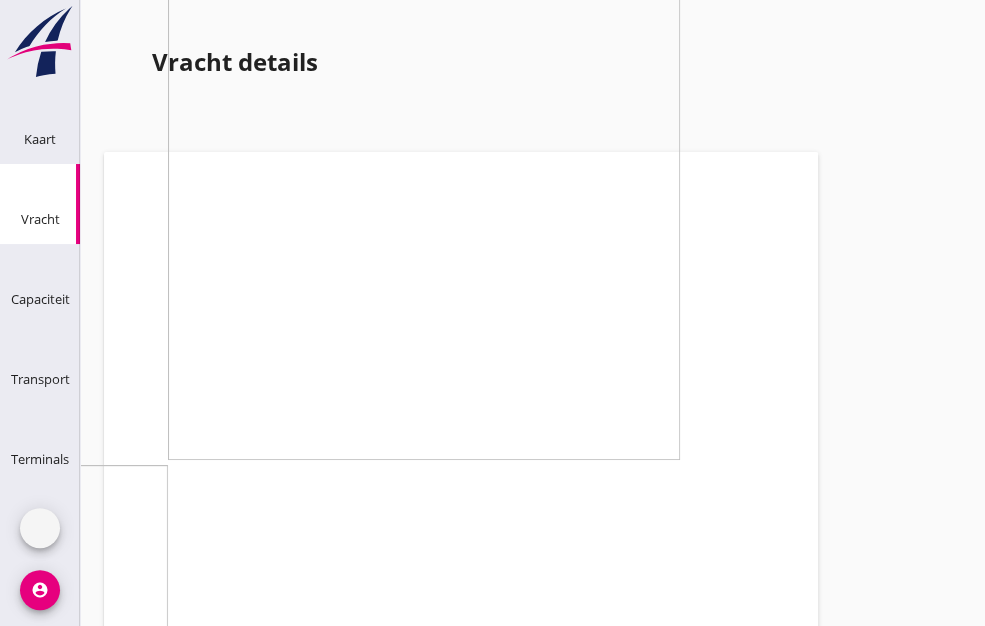 click on "Wijzig" at bounding box center (180, 2073) 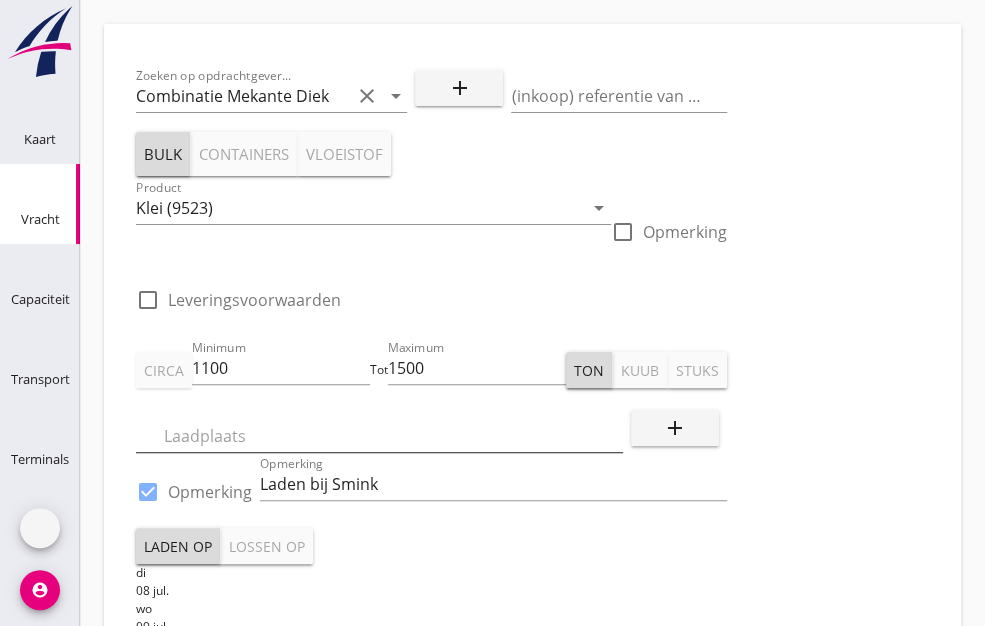 scroll, scrollTop: 200, scrollLeft: 0, axis: vertical 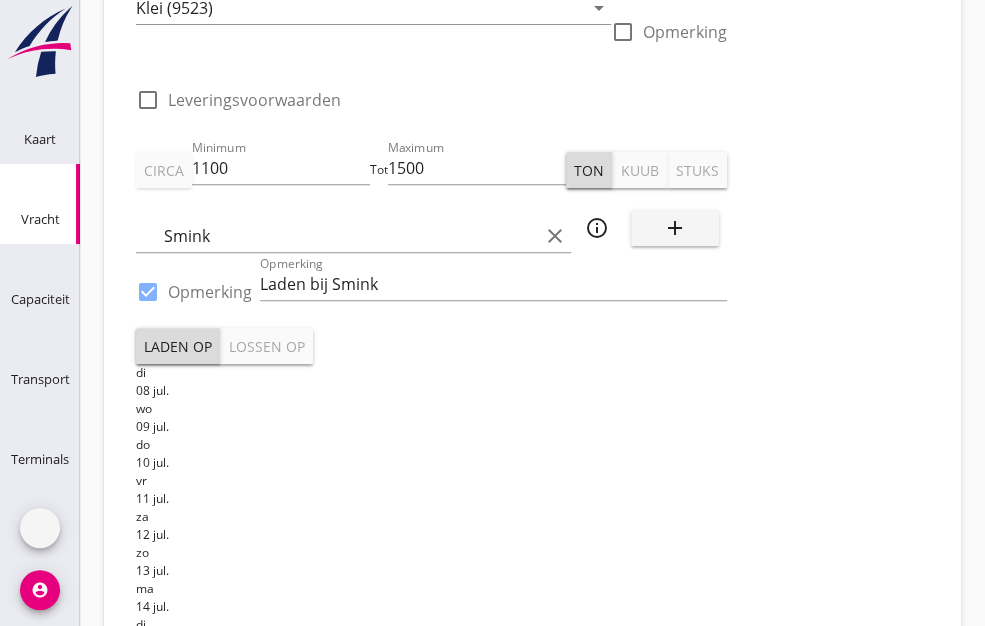 click on "date_range" at bounding box center [148, 700] 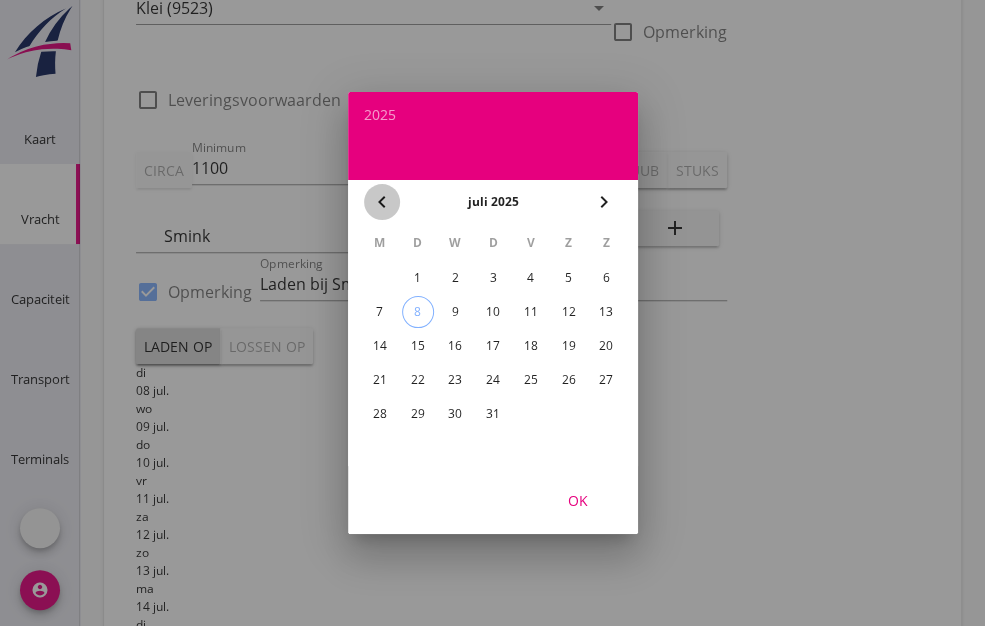 click on "chevron_left" at bounding box center [382, 202] 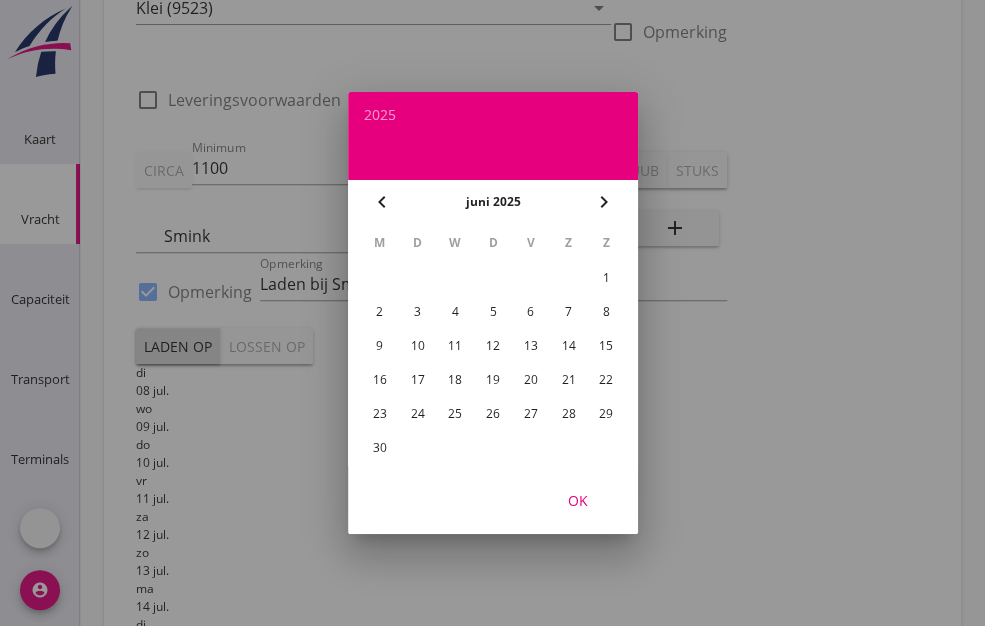 click on "30" at bounding box center (606, 278) 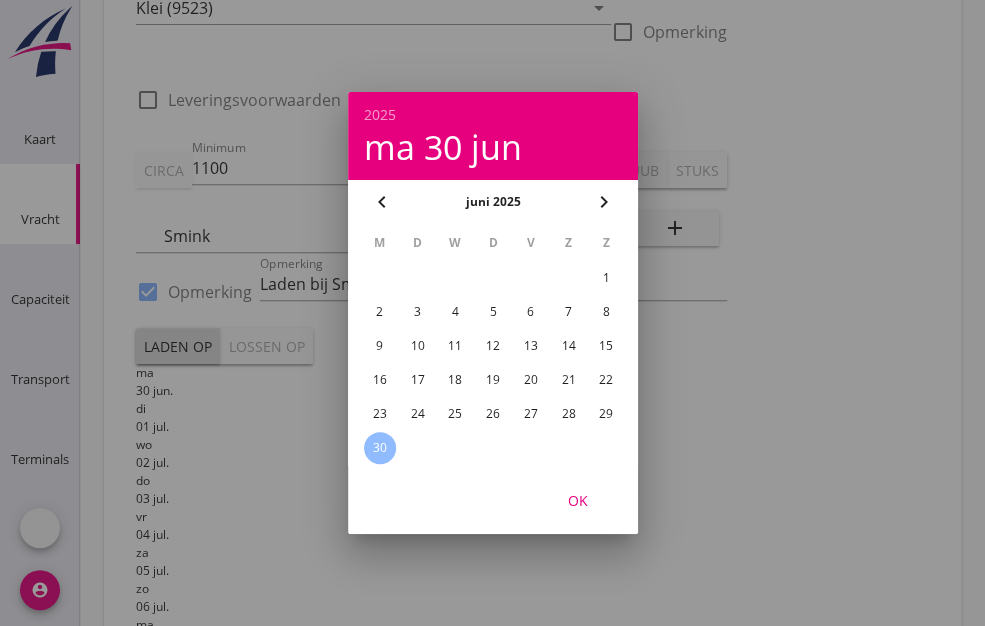 click on "OK" at bounding box center (578, 500) 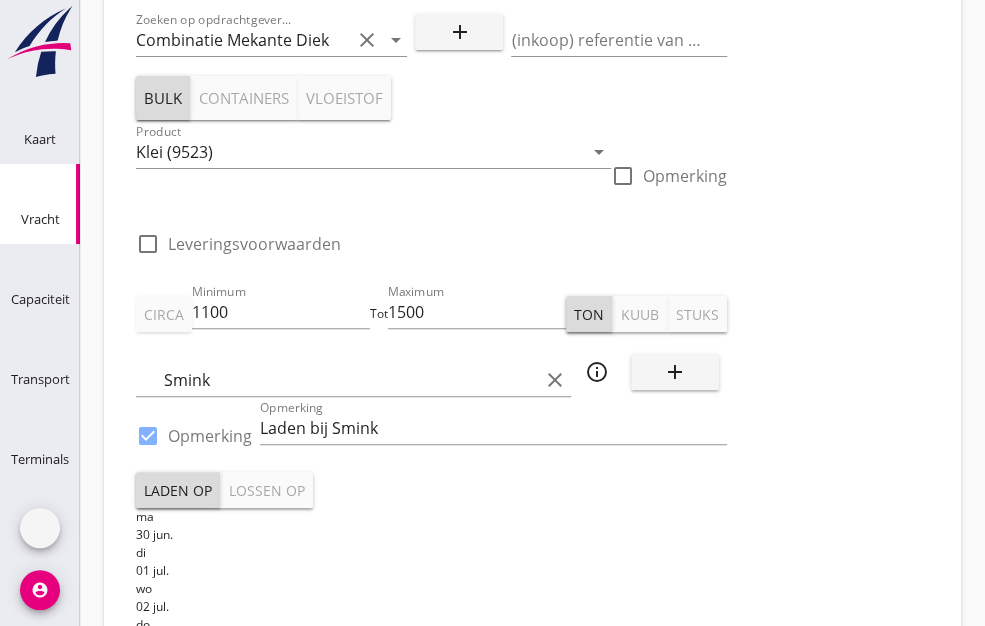 scroll, scrollTop: 100, scrollLeft: 0, axis: vertical 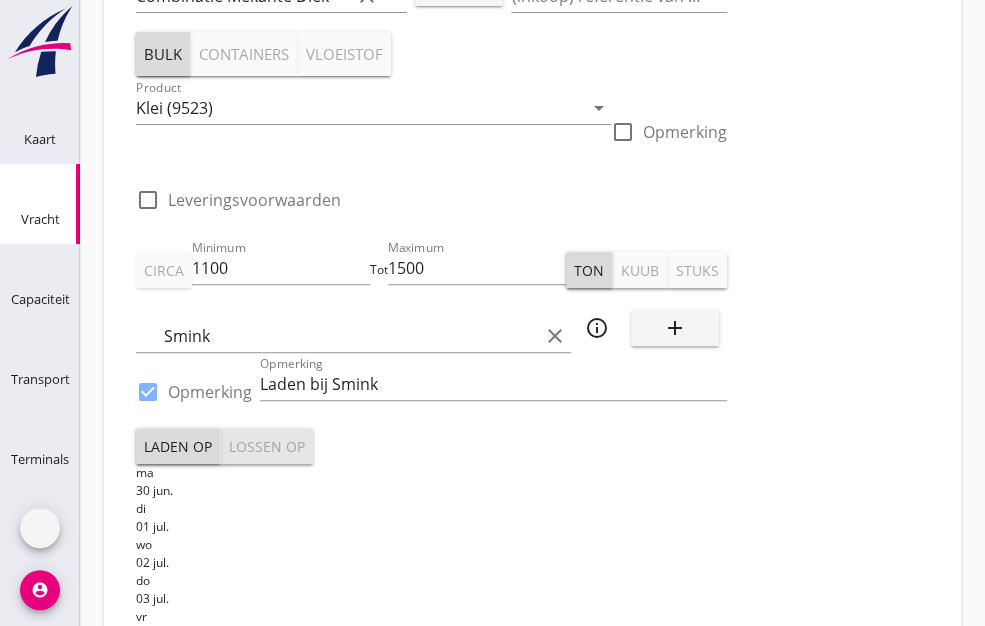 click on "Lossen op" at bounding box center [267, 446] 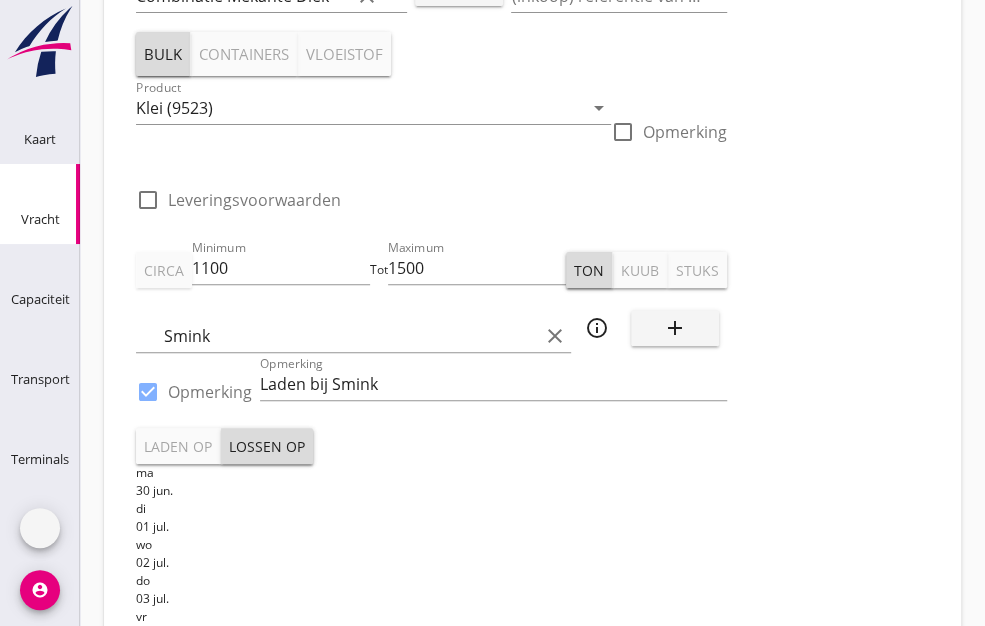 click on "di" at bounding box center [431, 509] 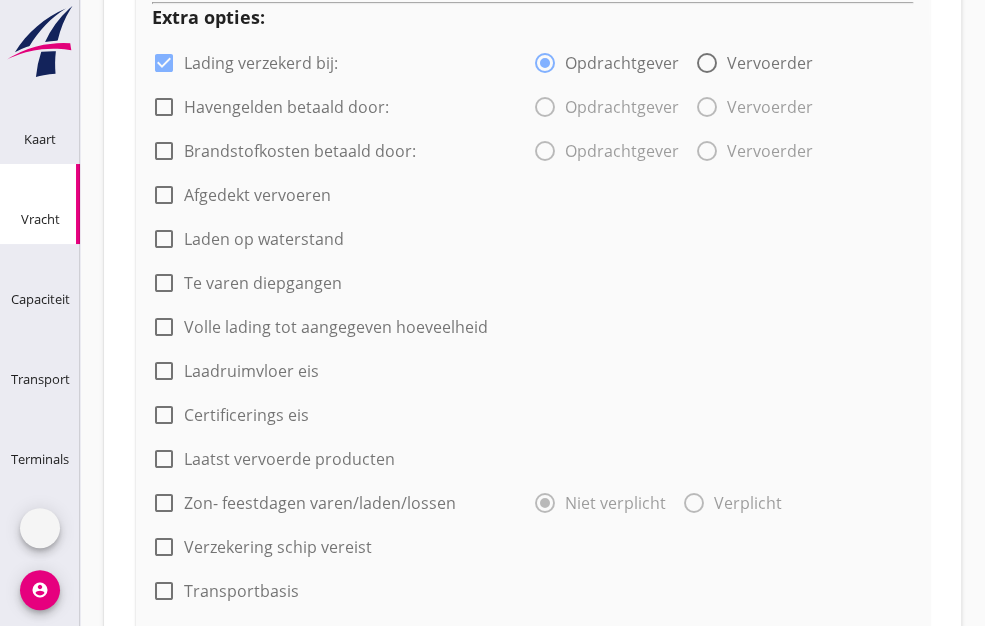 scroll, scrollTop: 3494, scrollLeft: 0, axis: vertical 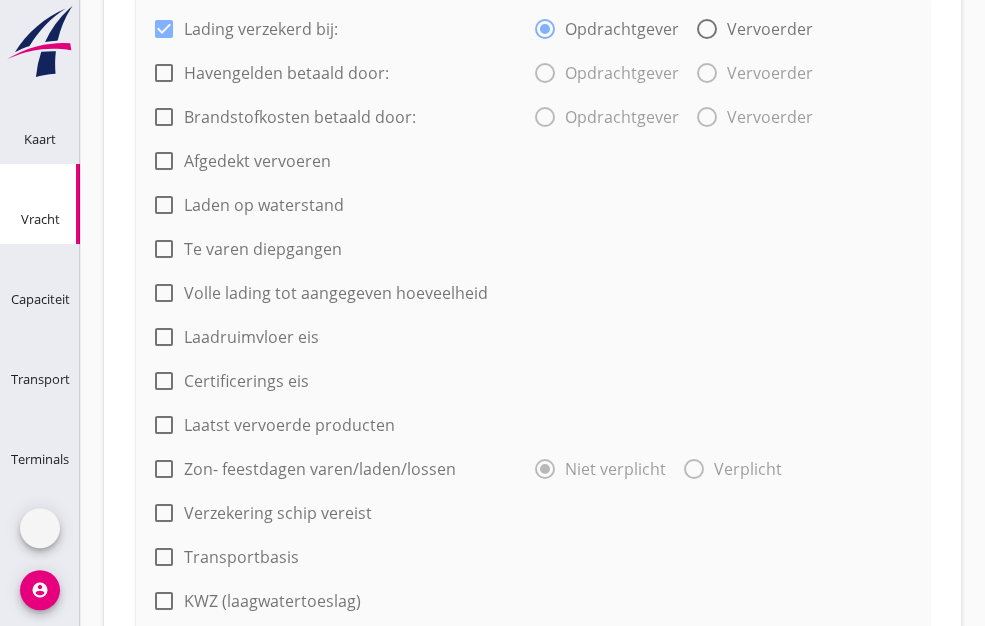 click on "Pas aan" at bounding box center [606, 1225] 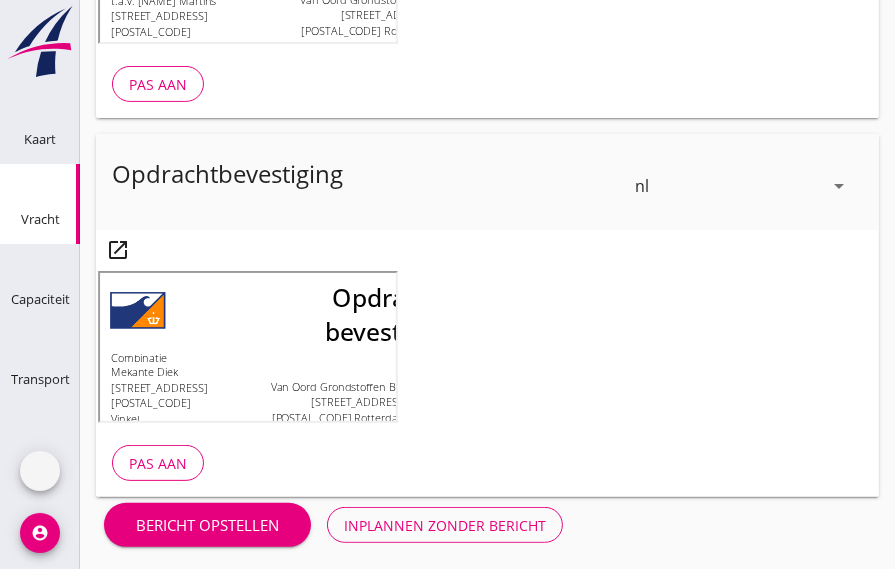 scroll, scrollTop: 0, scrollLeft: 0, axis: both 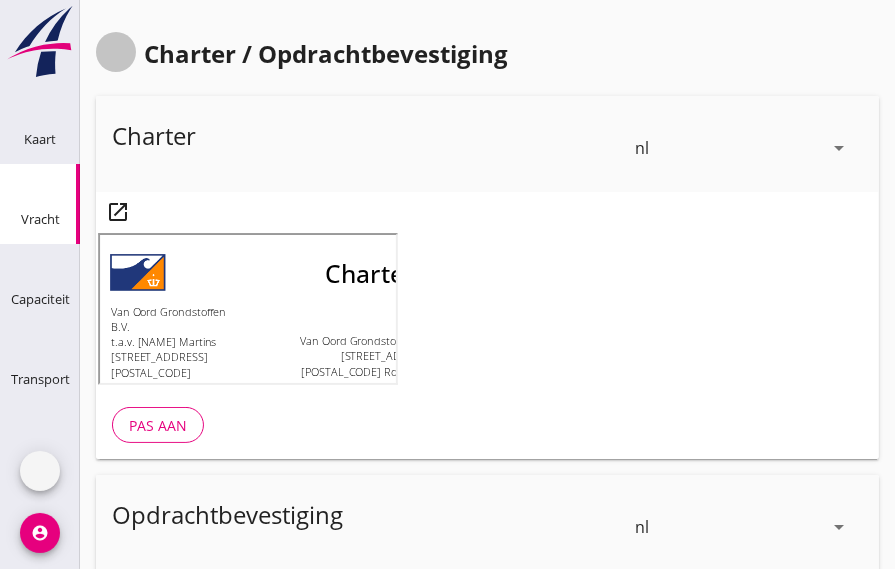click at bounding box center [116, 52] 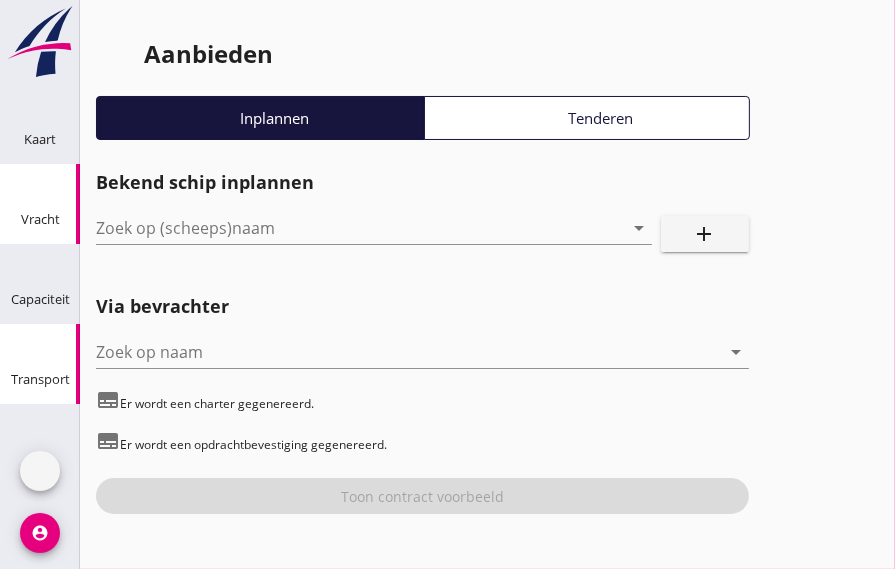 click at bounding box center [24, 334] 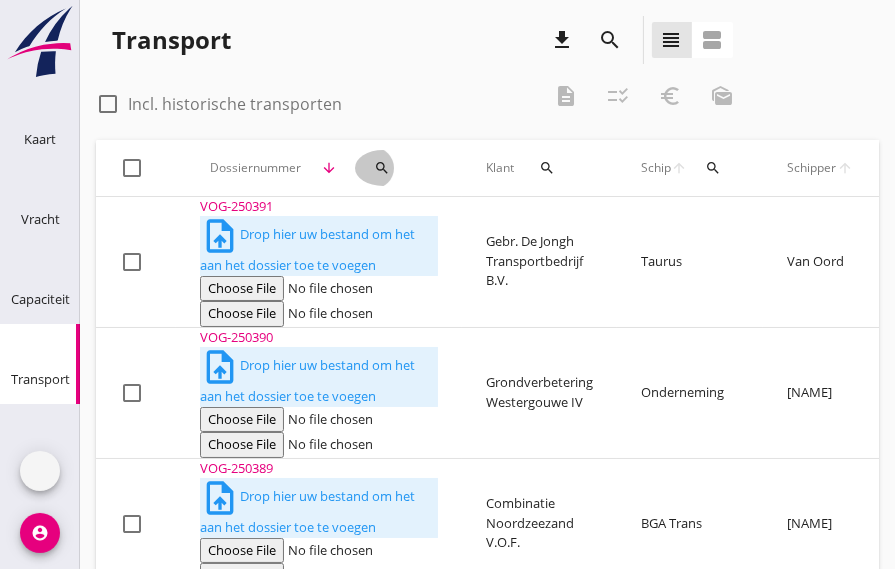 click on "search" at bounding box center (383, 168) 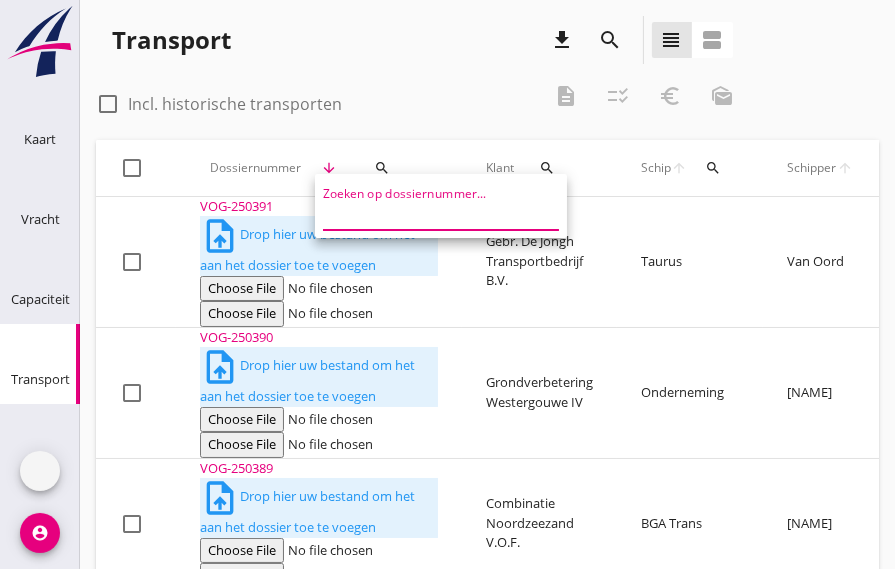 paste on "VOG-250373" 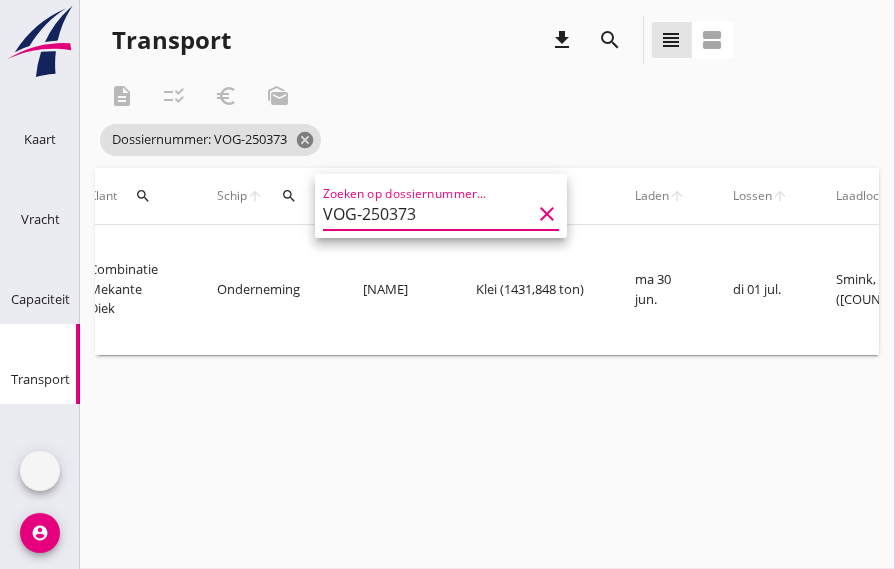 scroll, scrollTop: 0, scrollLeft: 0, axis: both 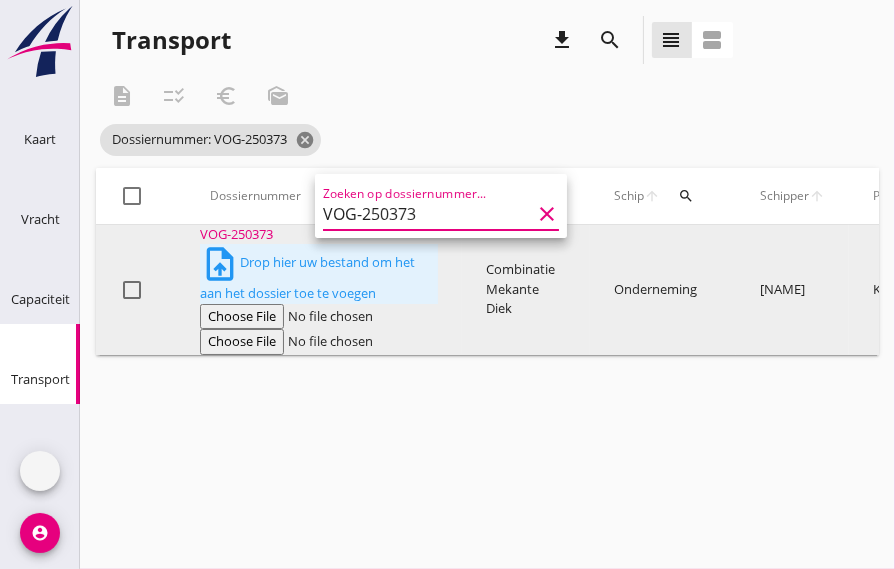 type on "VOG-250373" 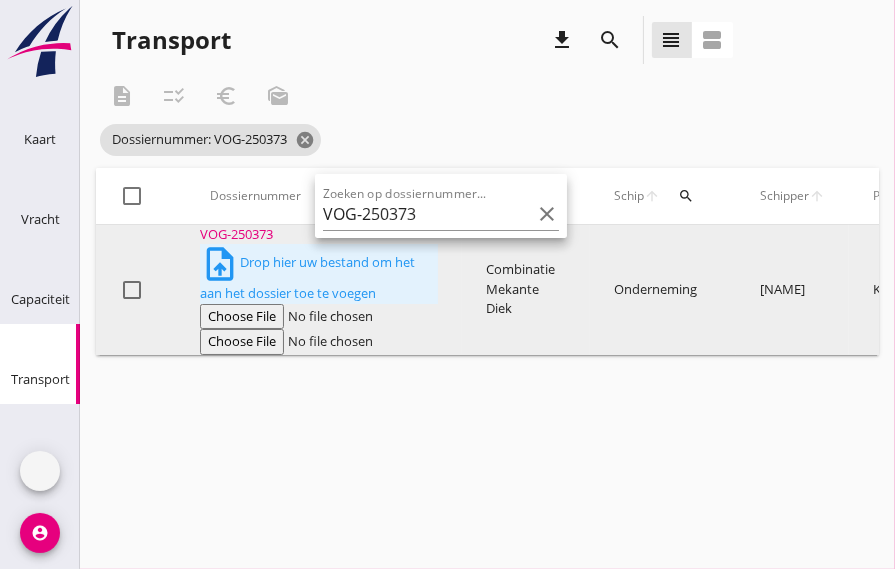 click on "VOG-250373" at bounding box center [319, 235] 